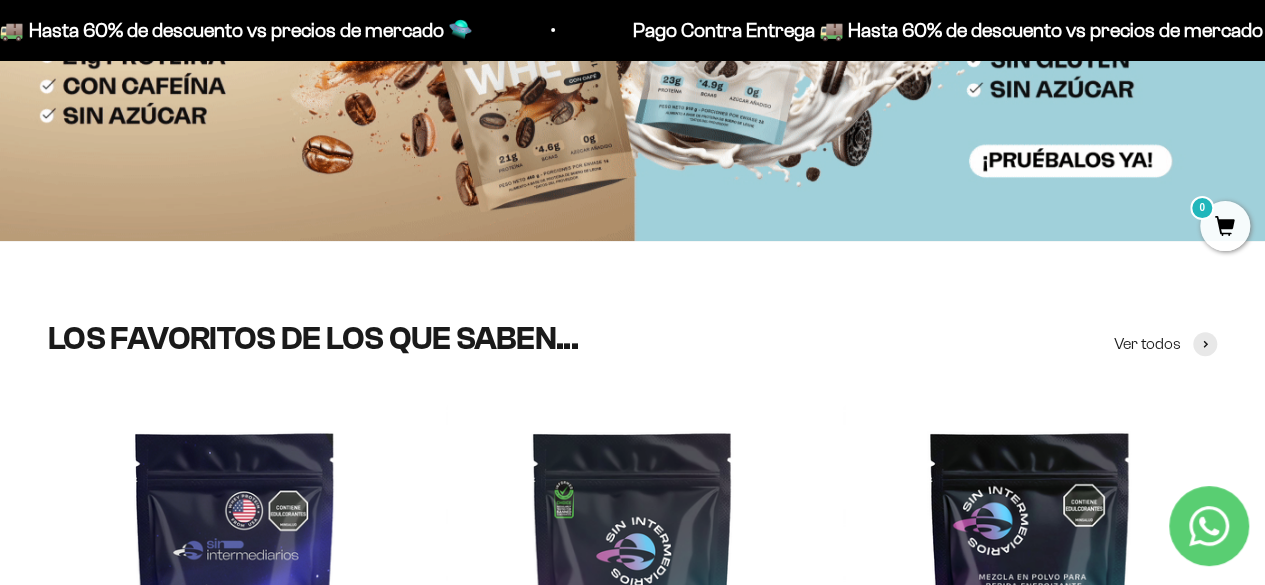 scroll, scrollTop: 0, scrollLeft: 0, axis: both 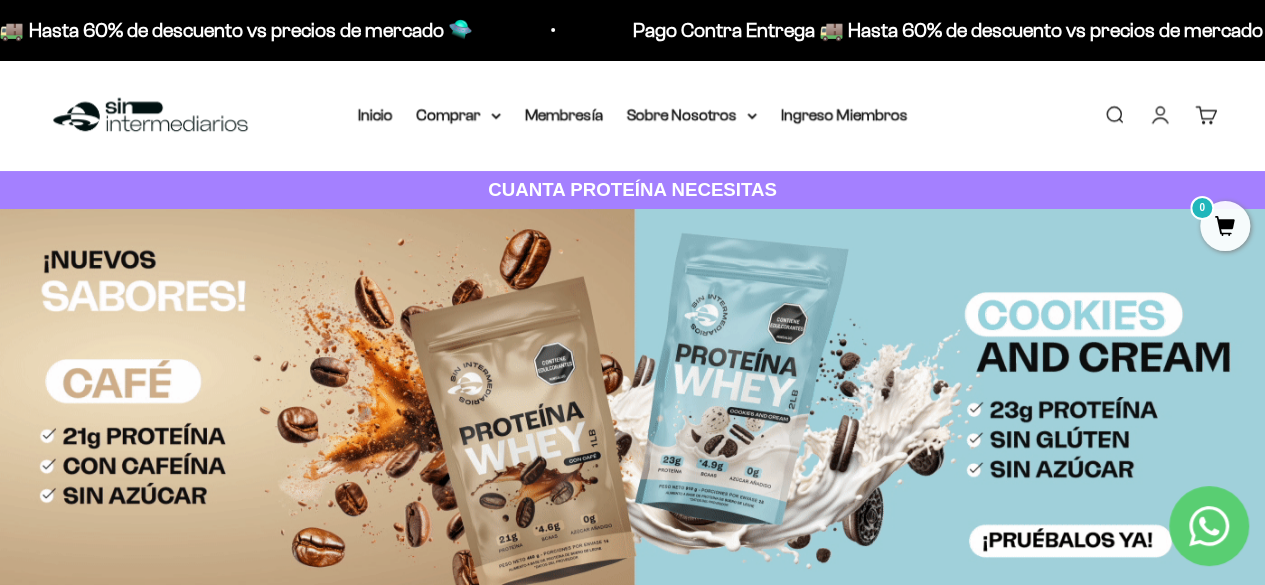 click on "Iniciar sesión" at bounding box center (1160, 115) 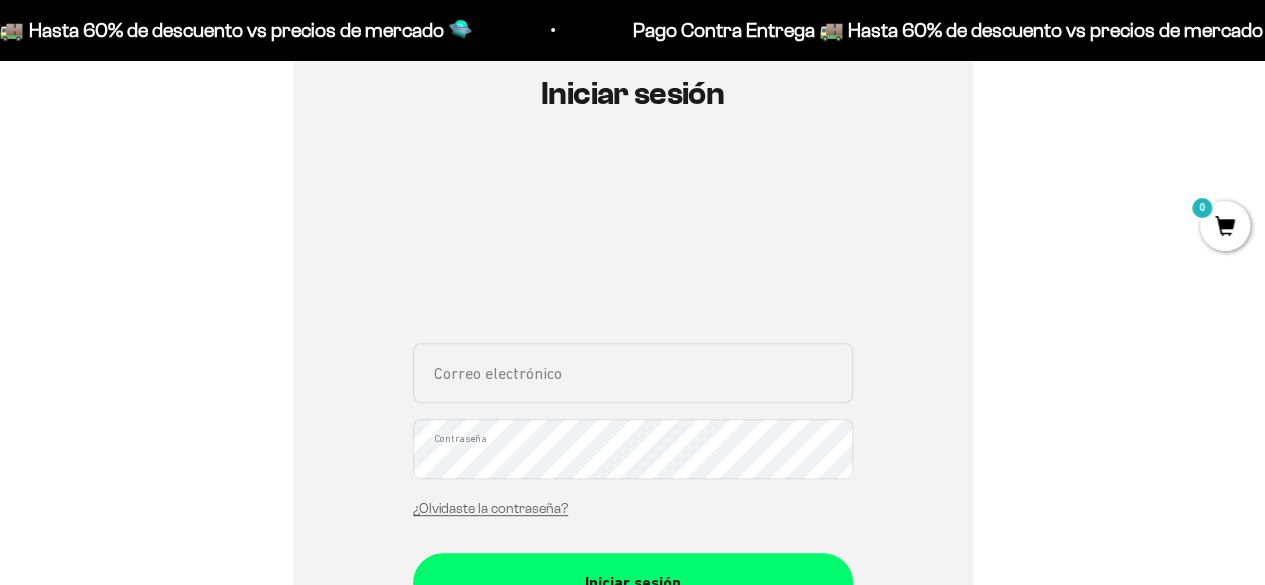 scroll, scrollTop: 230, scrollLeft: 0, axis: vertical 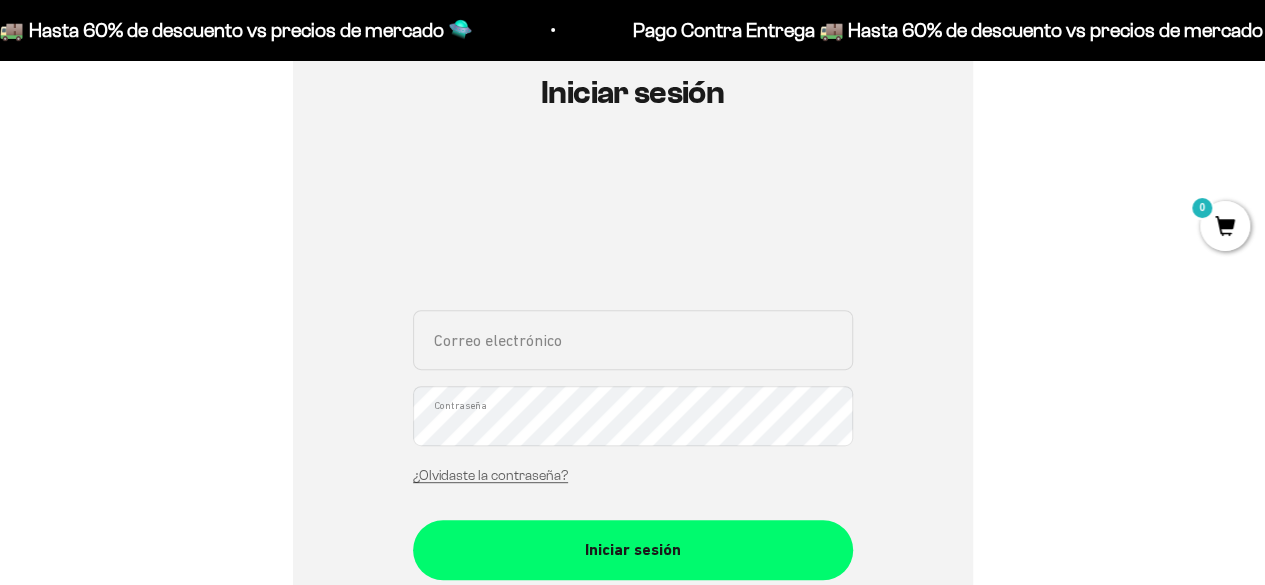 click on "Correo electrónico" at bounding box center [633, 340] 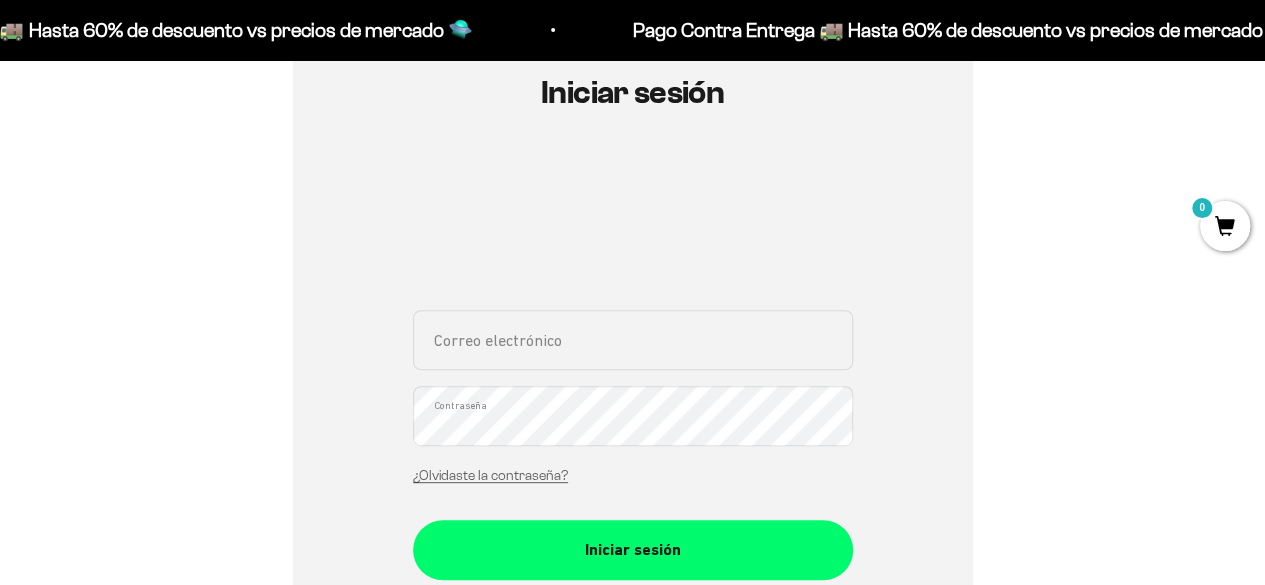 type on "[EMAIL_ADDRESS][DOMAIN_NAME]" 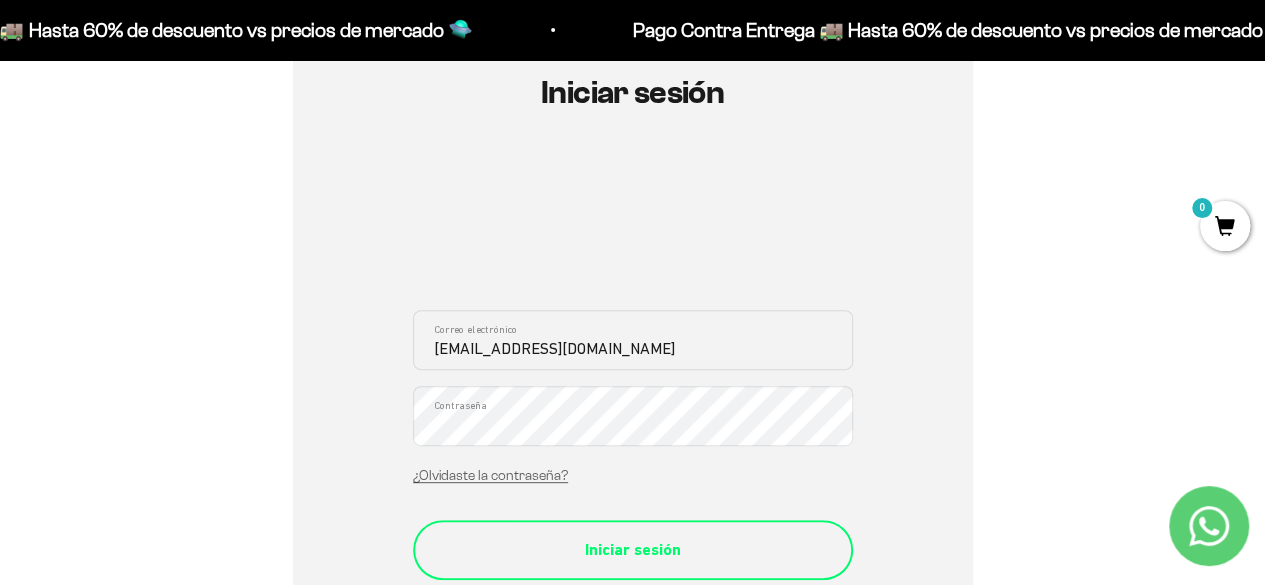 click on "Iniciar sesión" at bounding box center (633, 550) 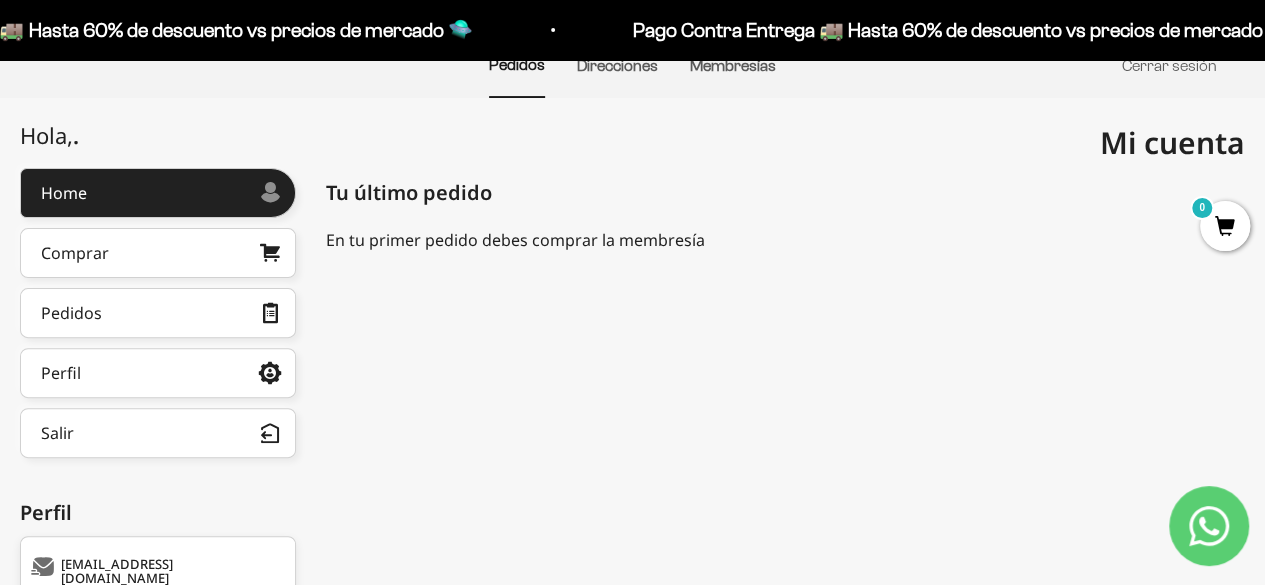scroll, scrollTop: 172, scrollLeft: 0, axis: vertical 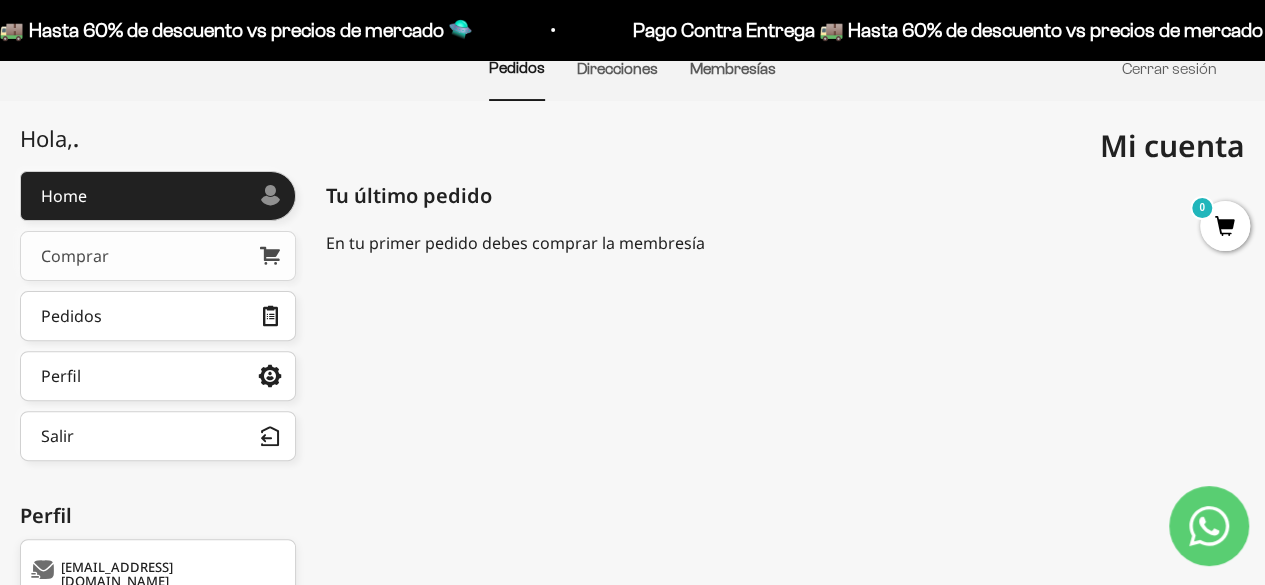 click on "Comprar" at bounding box center [158, 256] 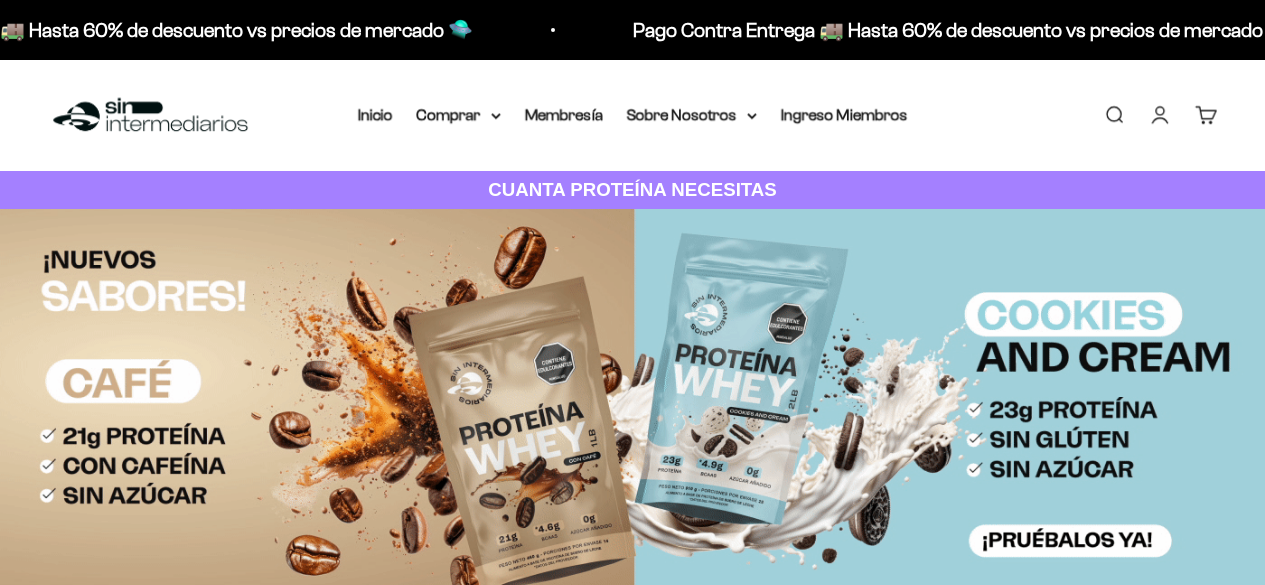 scroll, scrollTop: 0, scrollLeft: 0, axis: both 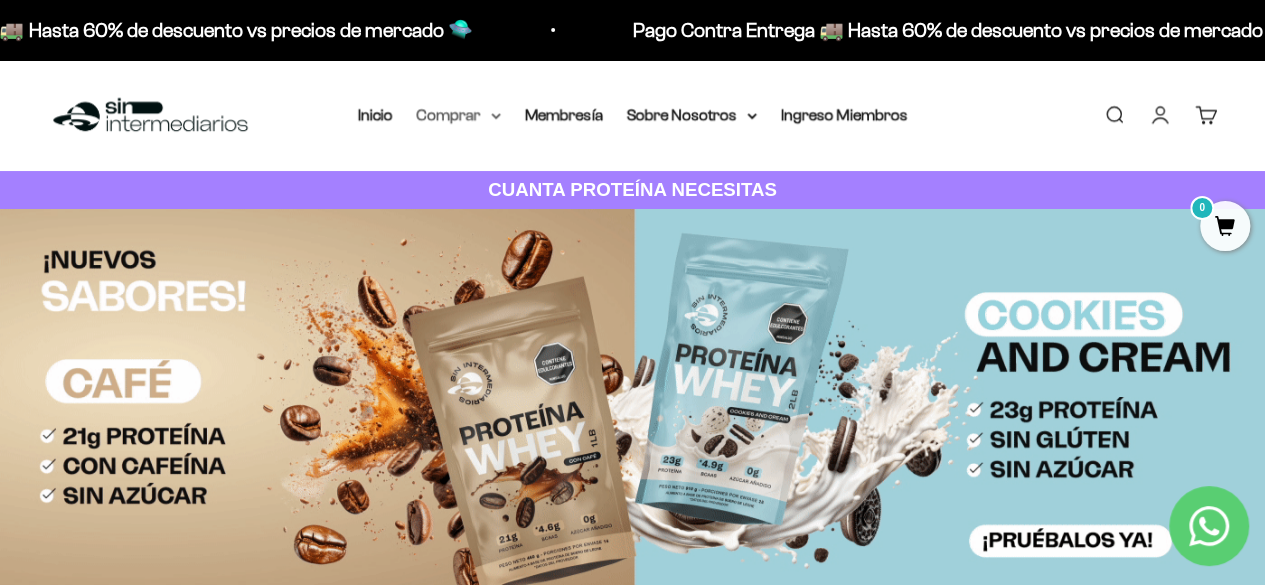 click on "Comprar" at bounding box center (459, 115) 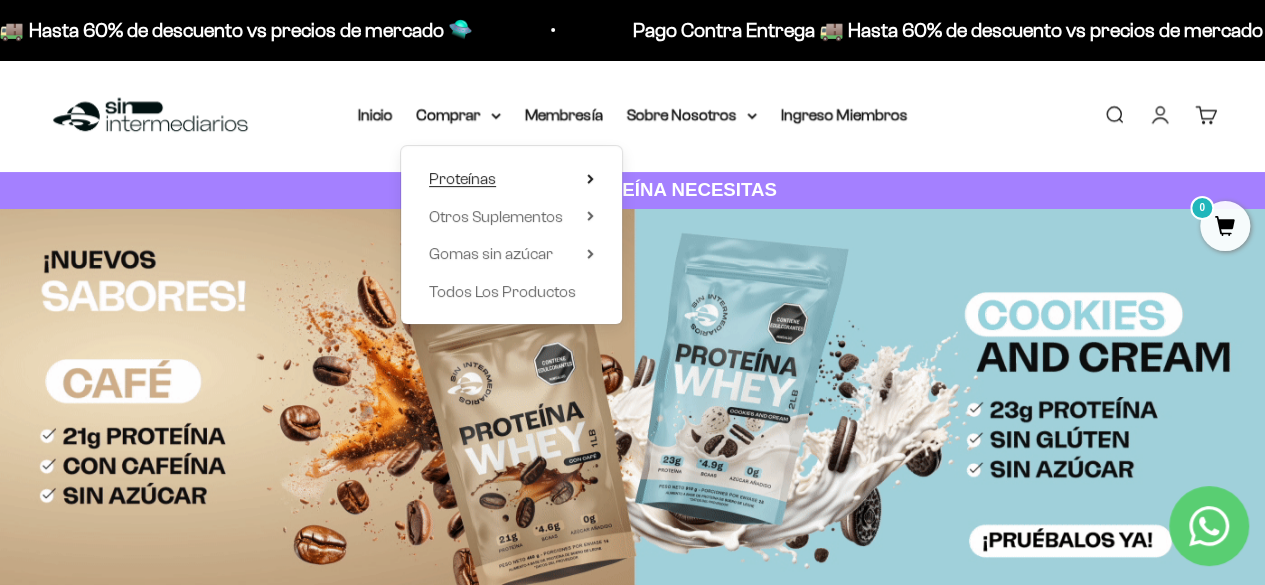 click on "Proteínas" at bounding box center (511, 179) 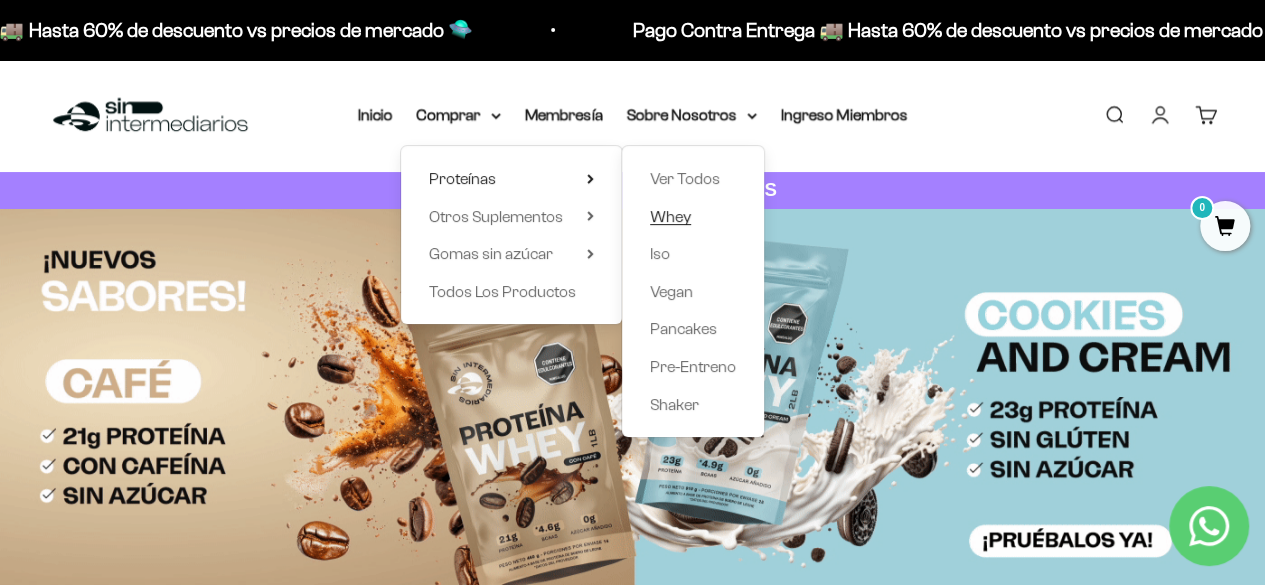 click on "Whey" at bounding box center [670, 216] 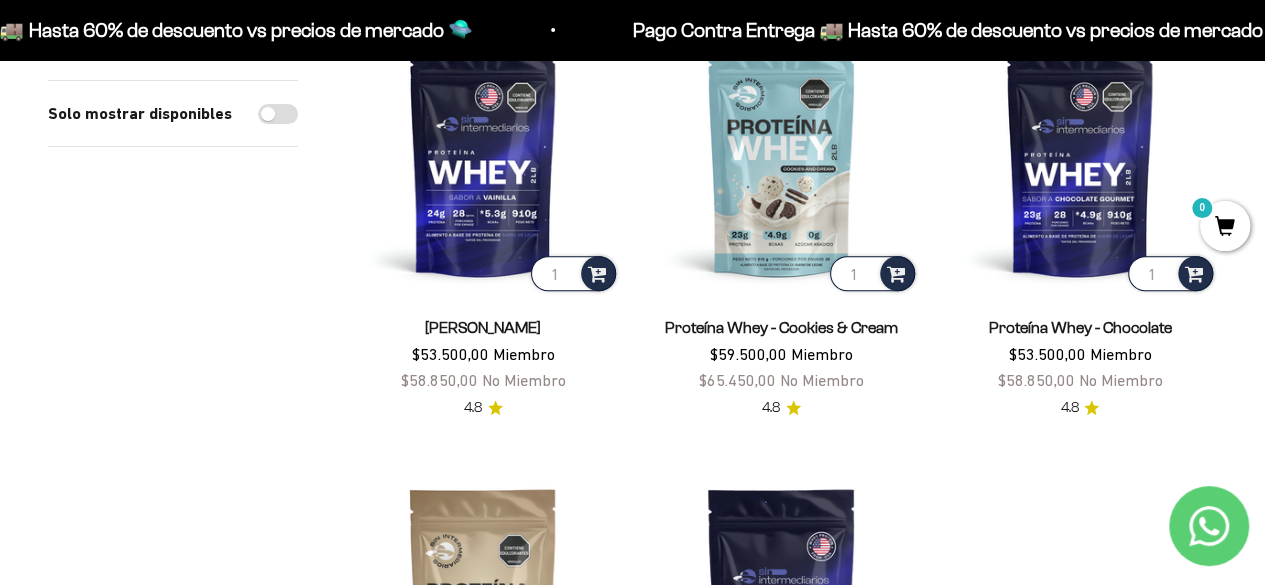 scroll, scrollTop: 292, scrollLeft: 0, axis: vertical 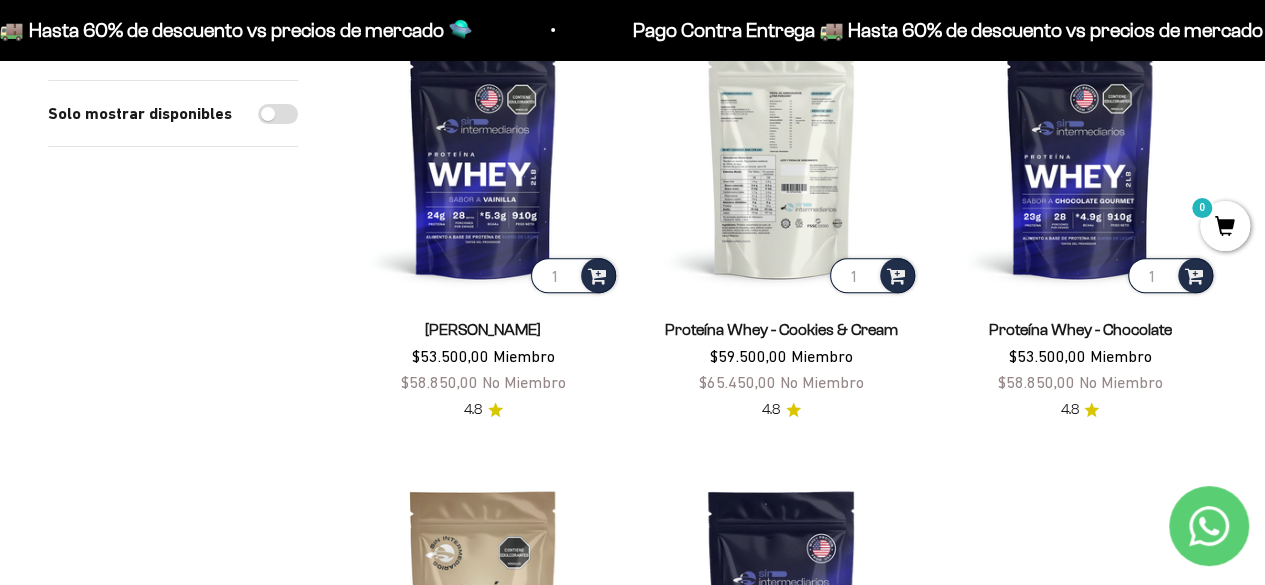 click at bounding box center (781, 160) 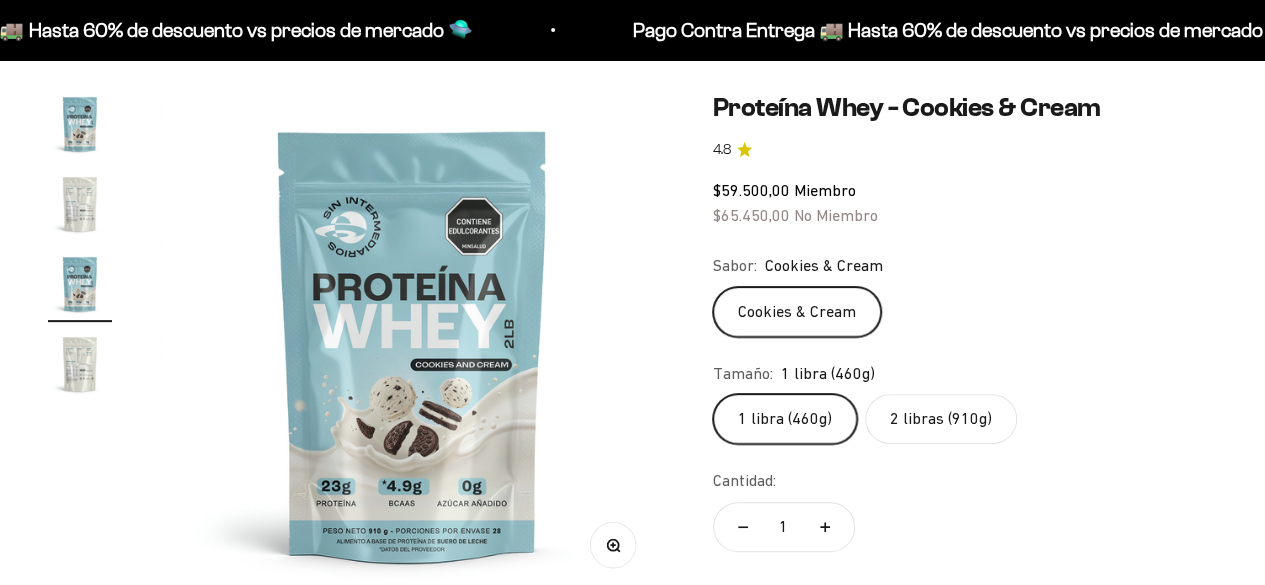 scroll, scrollTop: 265, scrollLeft: 0, axis: vertical 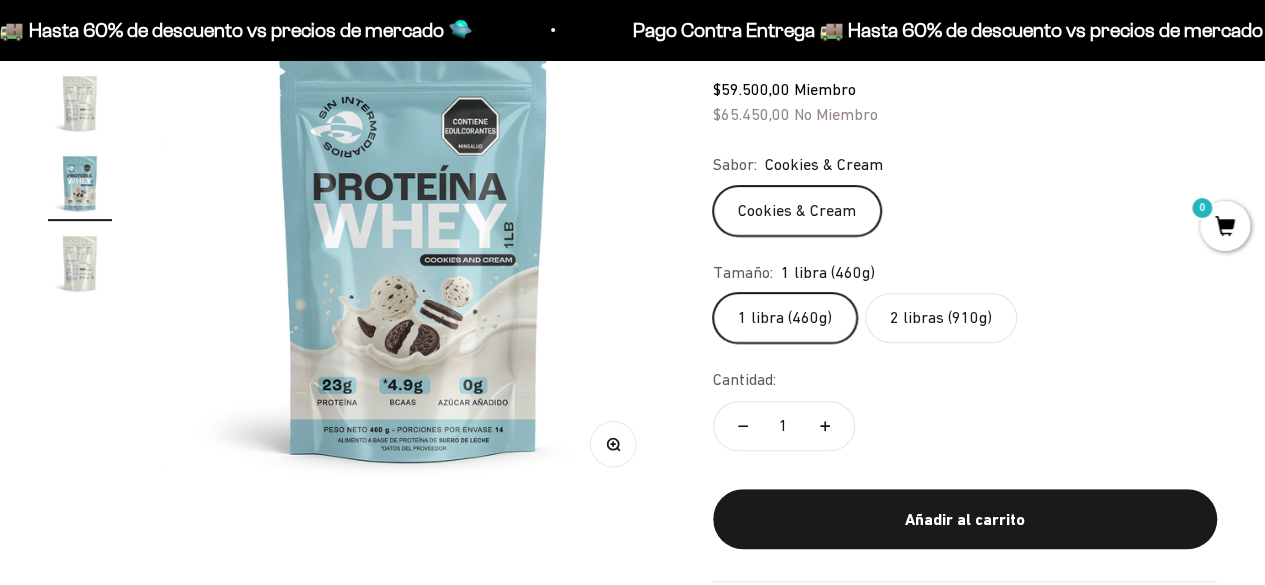 click on "2 libras (910g)" 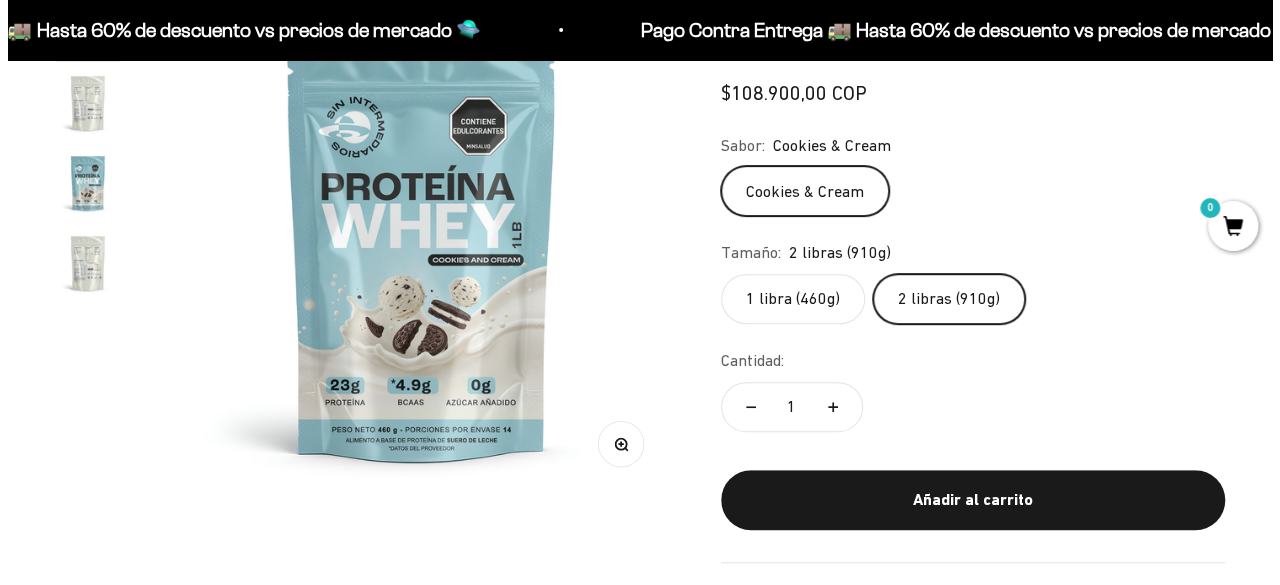 scroll, scrollTop: 0, scrollLeft: 0, axis: both 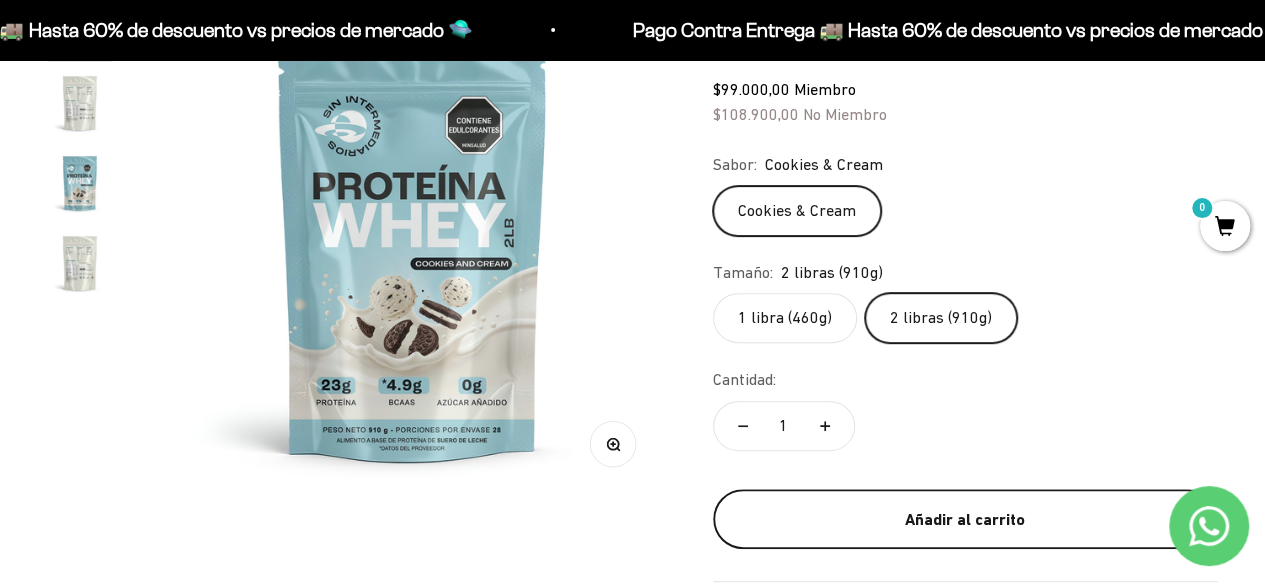 click on "Añadir al carrito" at bounding box center [965, 519] 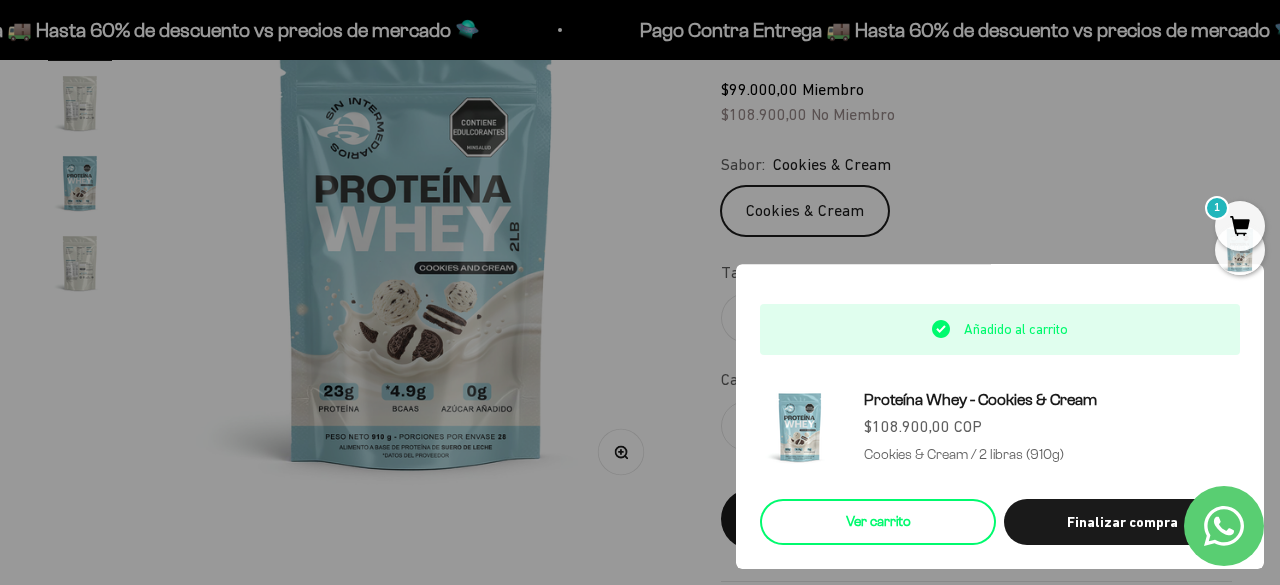 click on "Ver carrito" at bounding box center [878, 522] 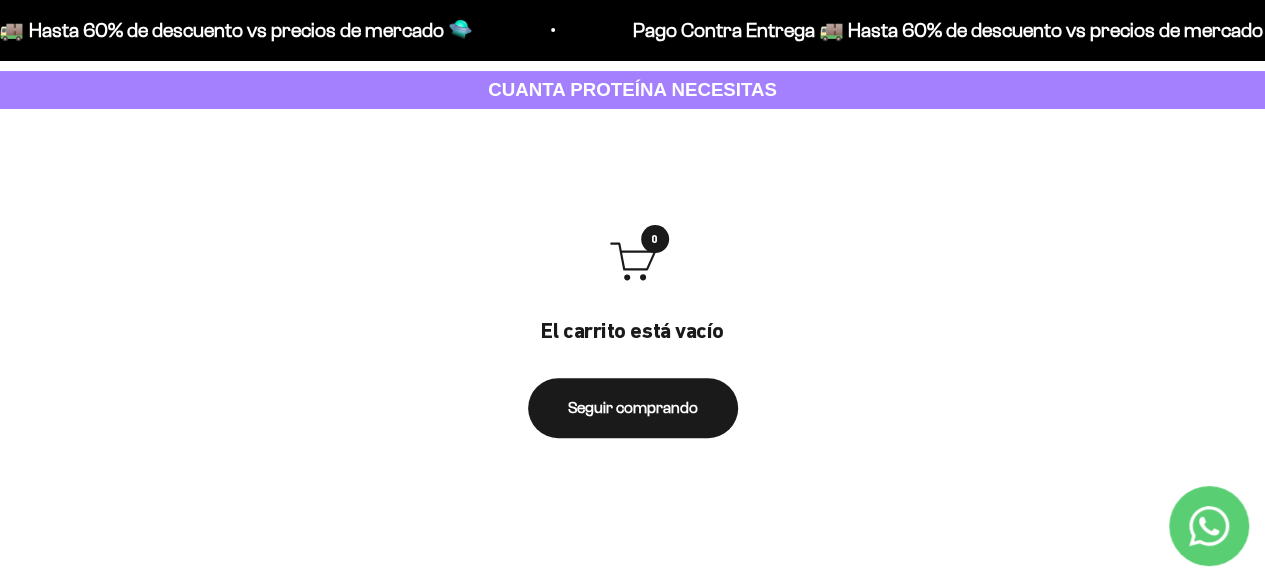 scroll, scrollTop: 0, scrollLeft: 0, axis: both 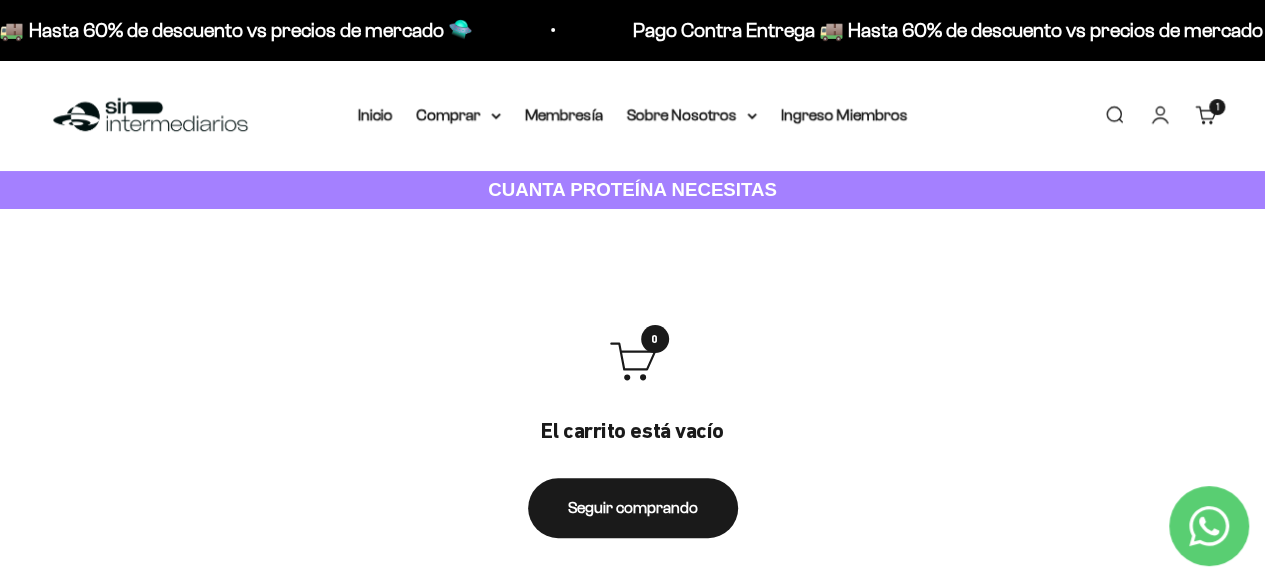 click on "Carrito
1" at bounding box center [1206, 115] 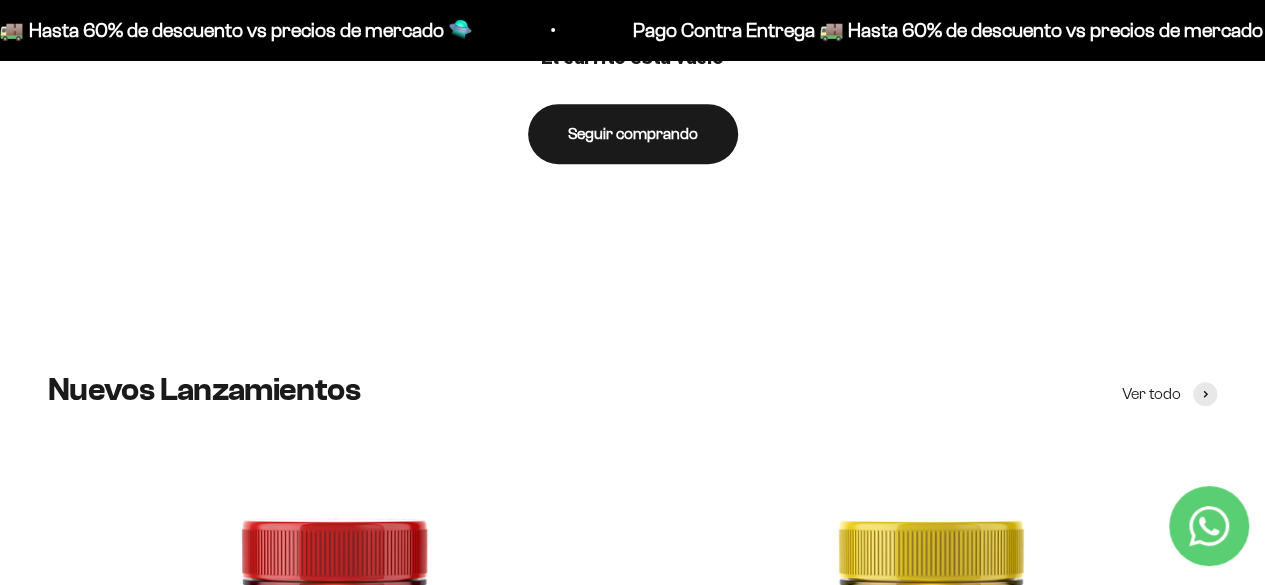 scroll, scrollTop: 0, scrollLeft: 0, axis: both 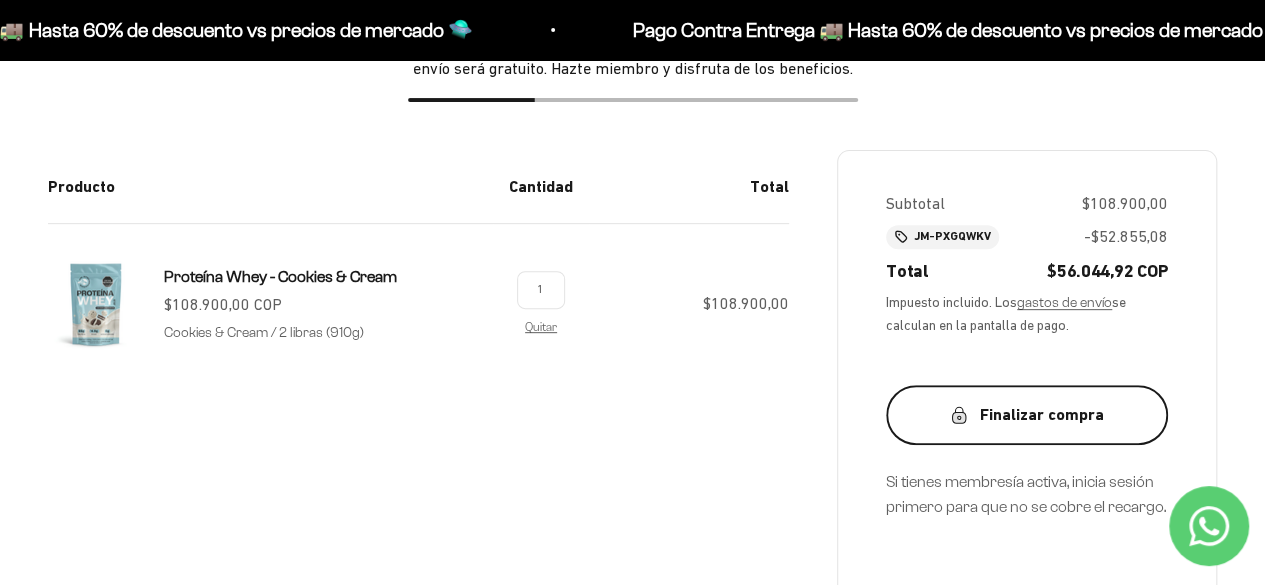 click on "Finalizar compra" at bounding box center [1027, 415] 